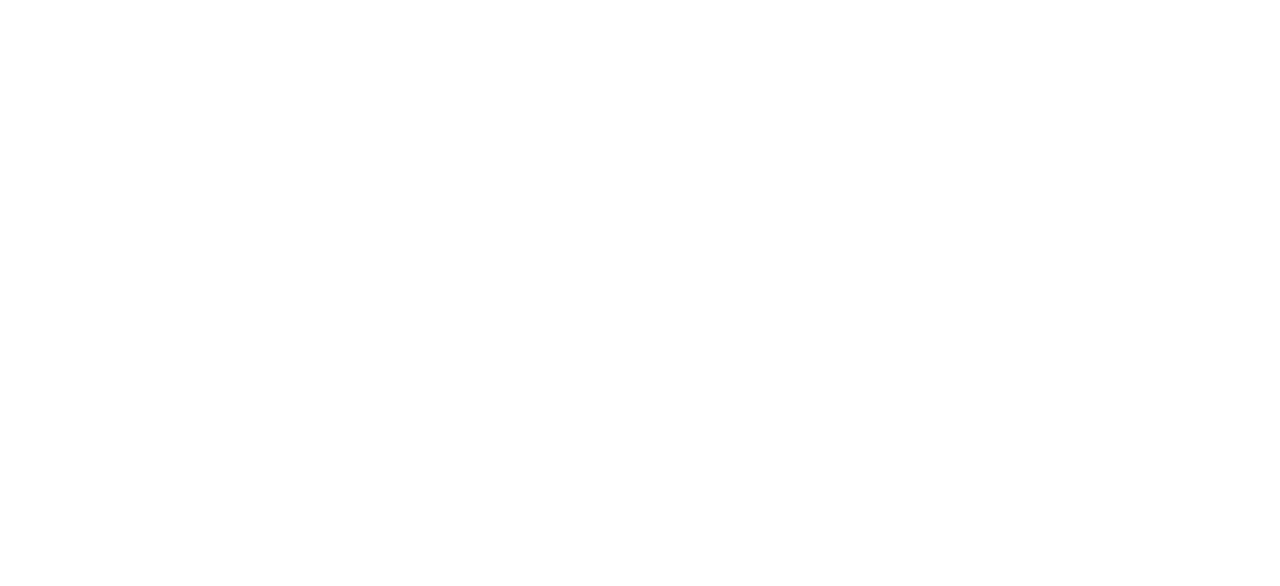 scroll, scrollTop: 0, scrollLeft: 0, axis: both 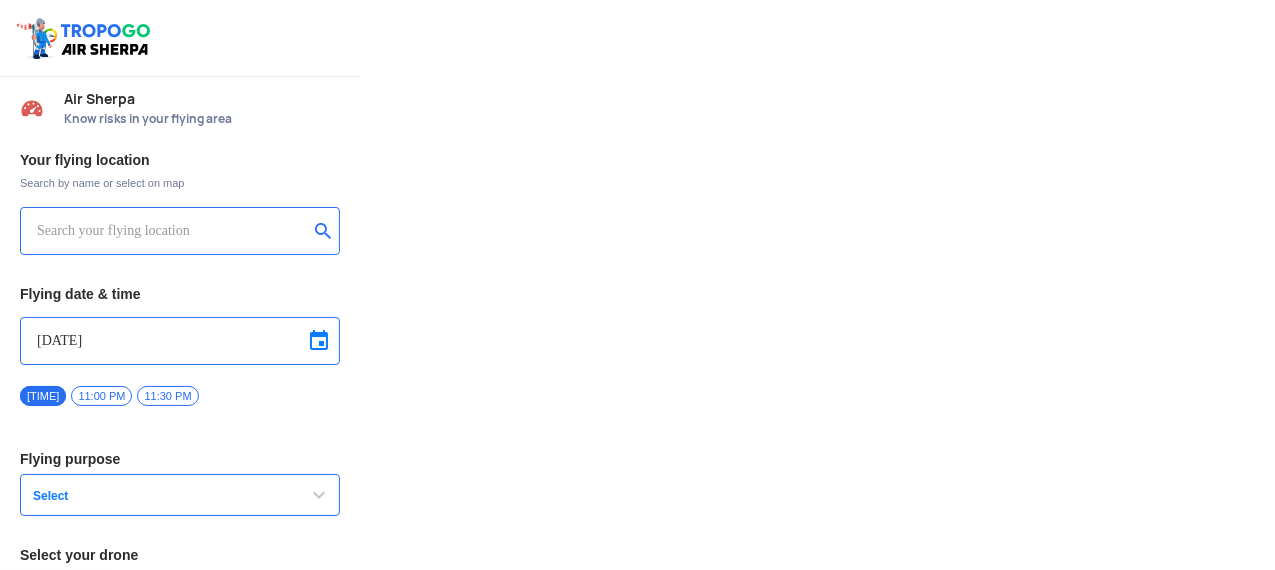 type on "DJI Mini2" 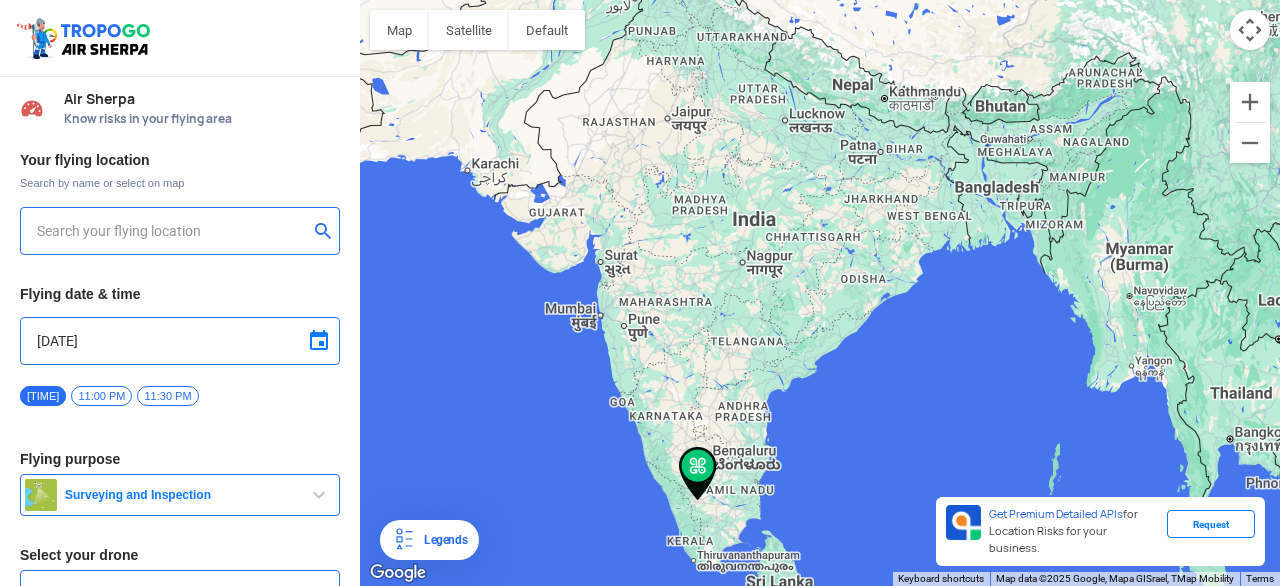 type on "[STREET], [STATE] [POSTAL_CODE], [COUNTRY]" 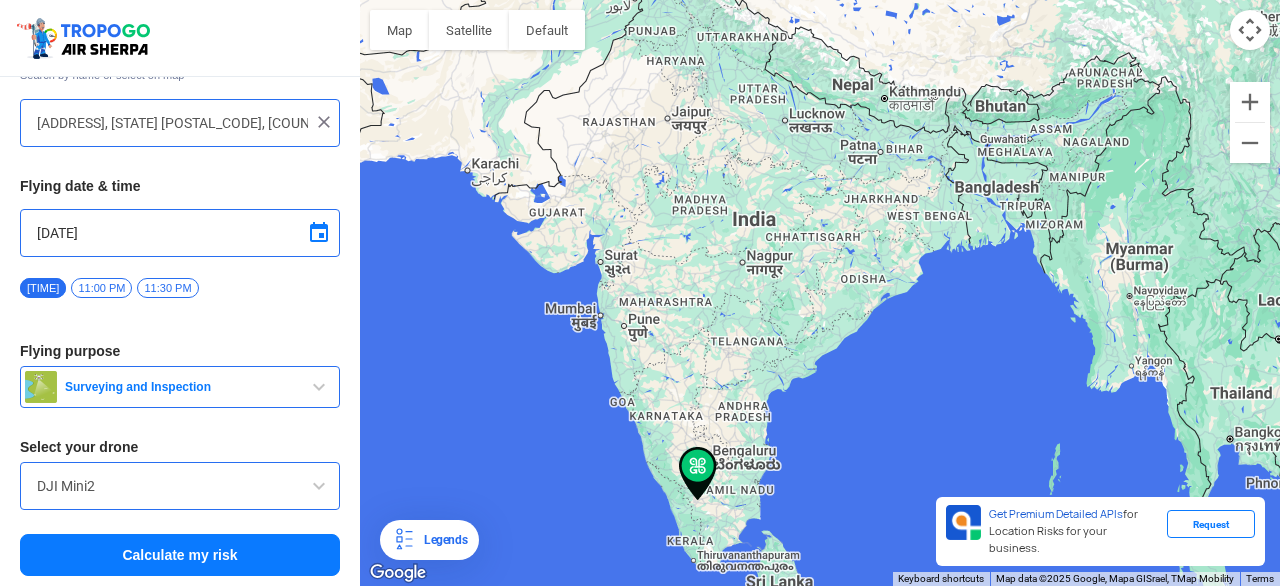 scroll, scrollTop: 108, scrollLeft: 0, axis: vertical 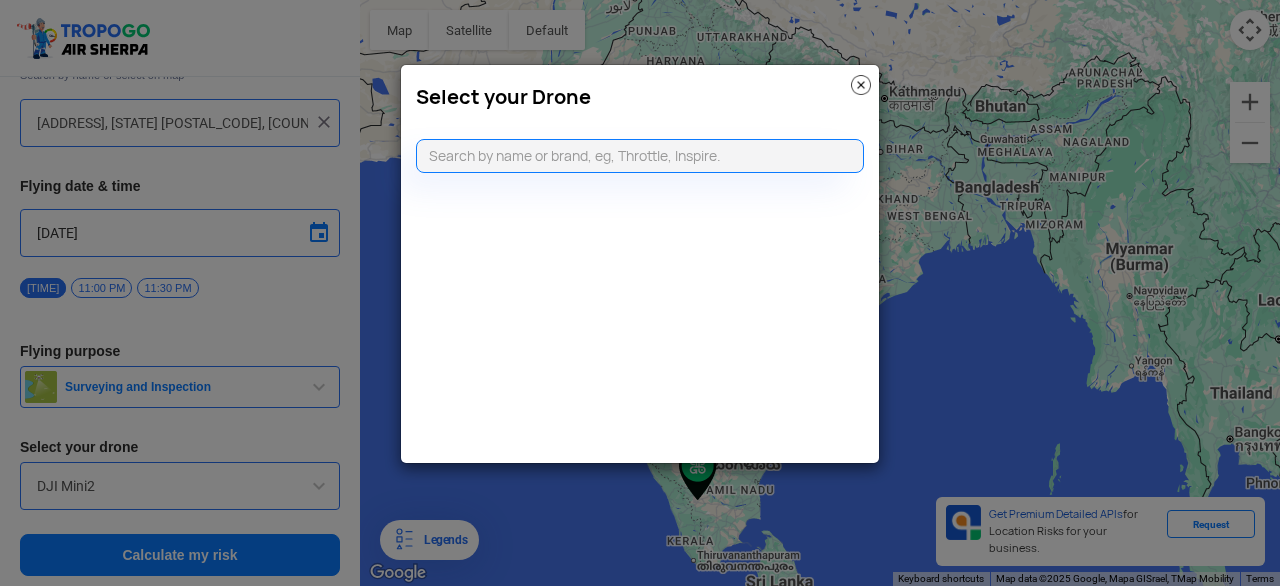 click 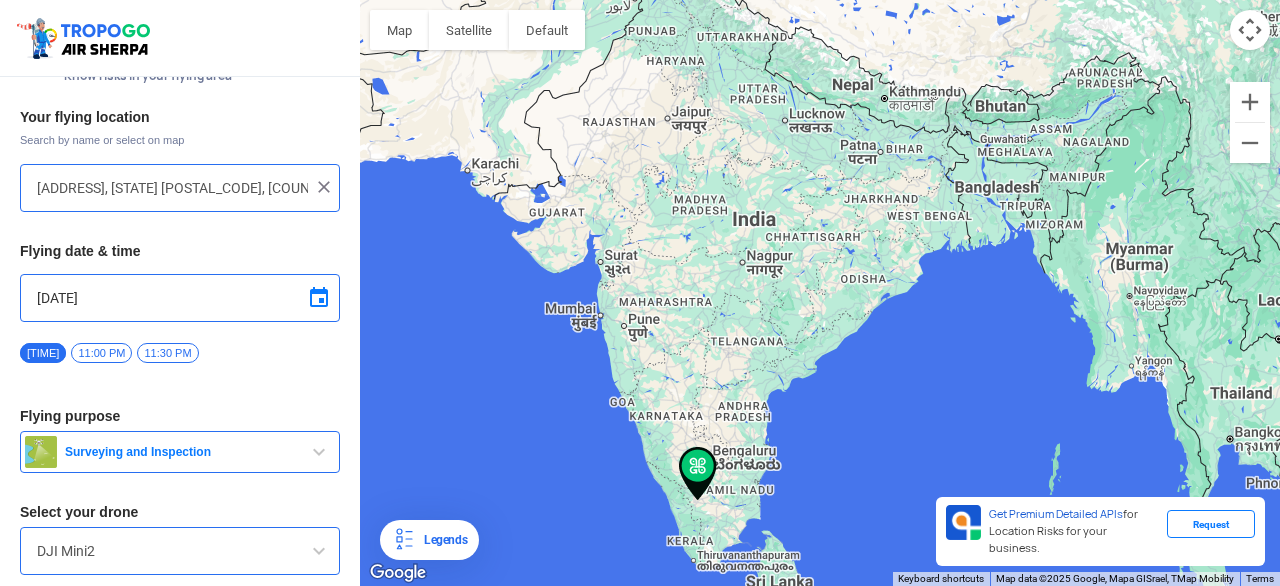 scroll, scrollTop: 108, scrollLeft: 0, axis: vertical 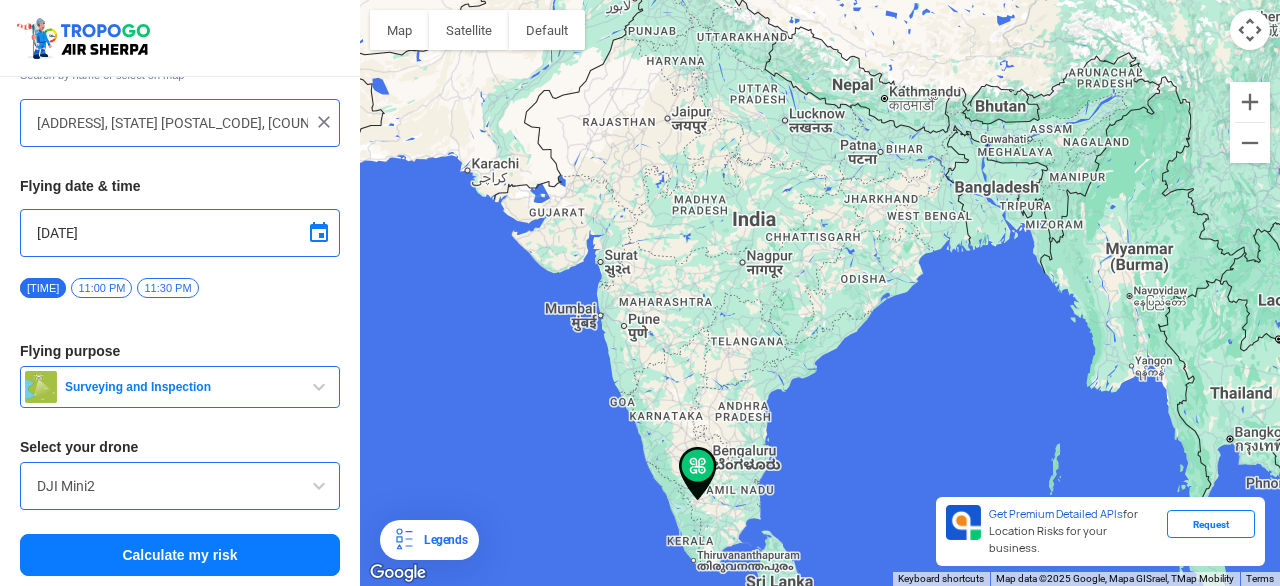 click on "Calculate my risk" at bounding box center [180, 555] 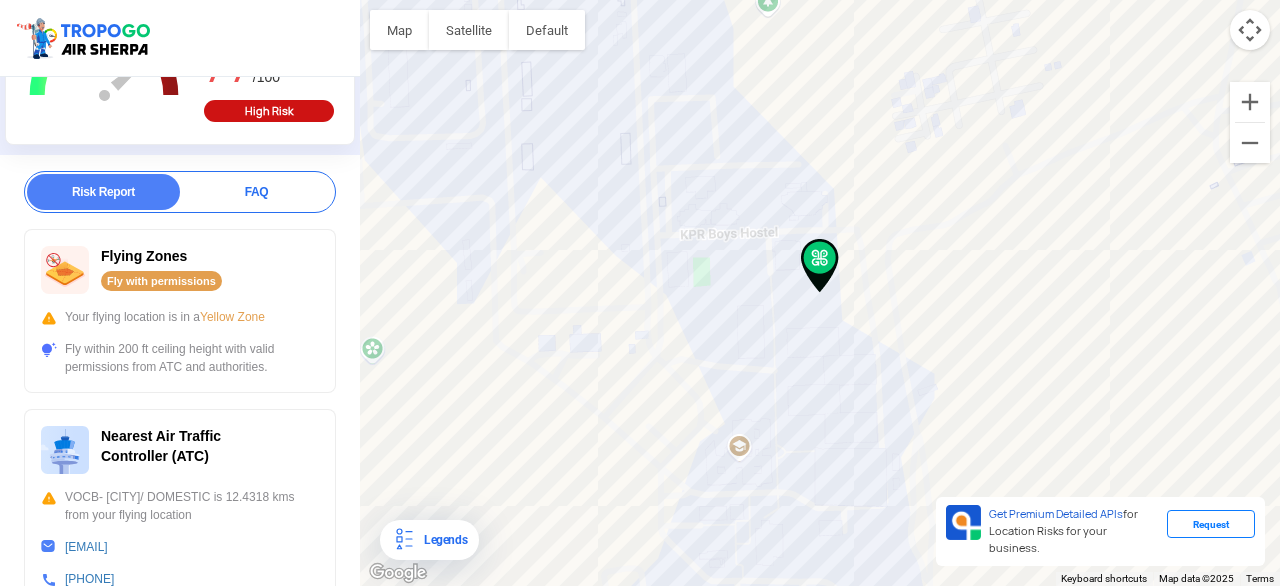 scroll, scrollTop: 33, scrollLeft: 0, axis: vertical 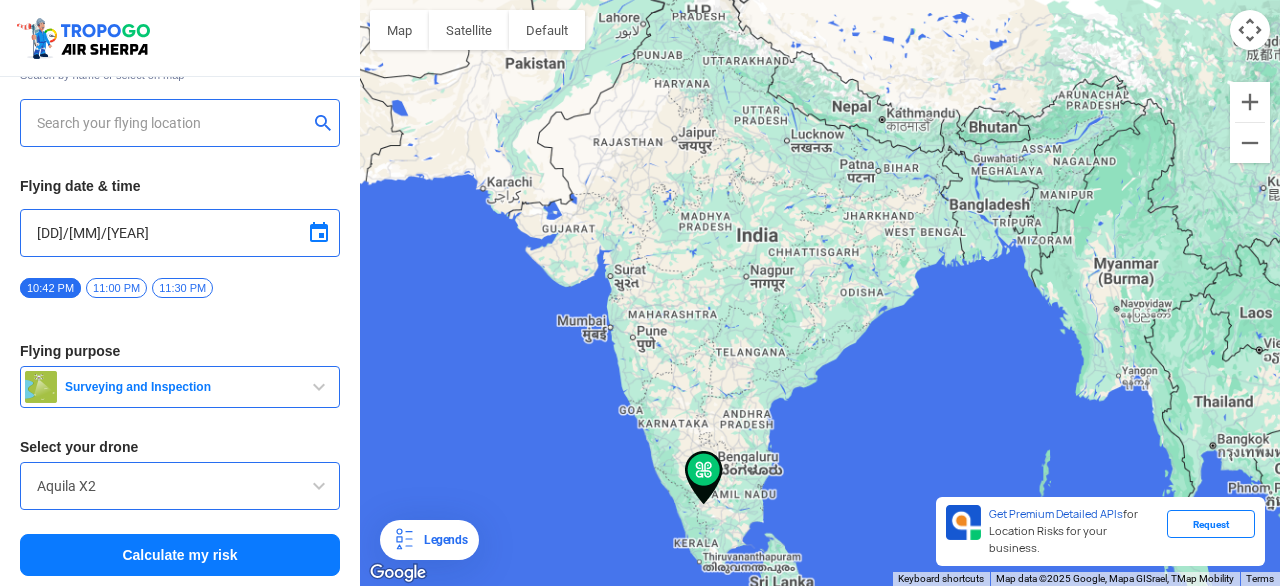 type on "[STREET], [STATE] [POSTAL_CODE], [COUNTRY]" 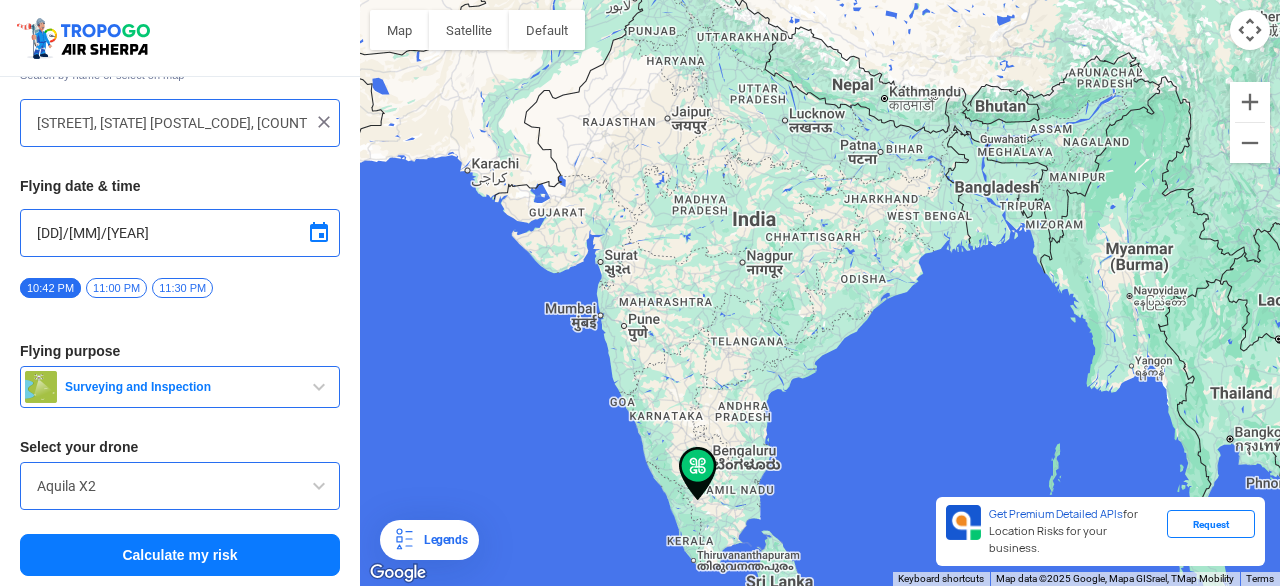 click at bounding box center (319, 486) 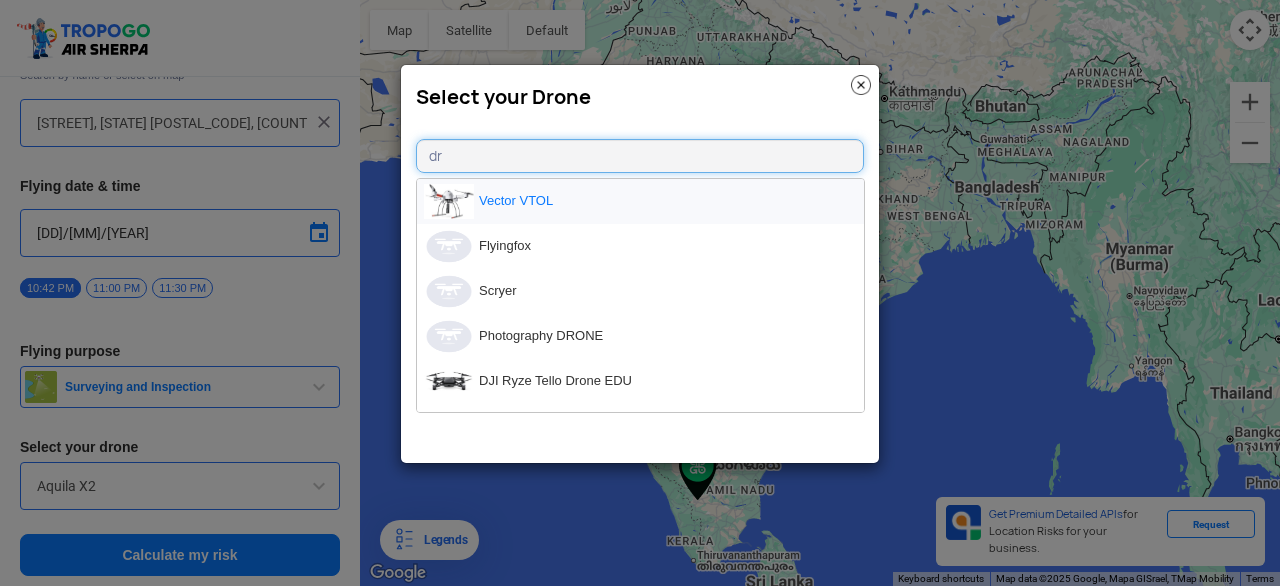 type on "dr" 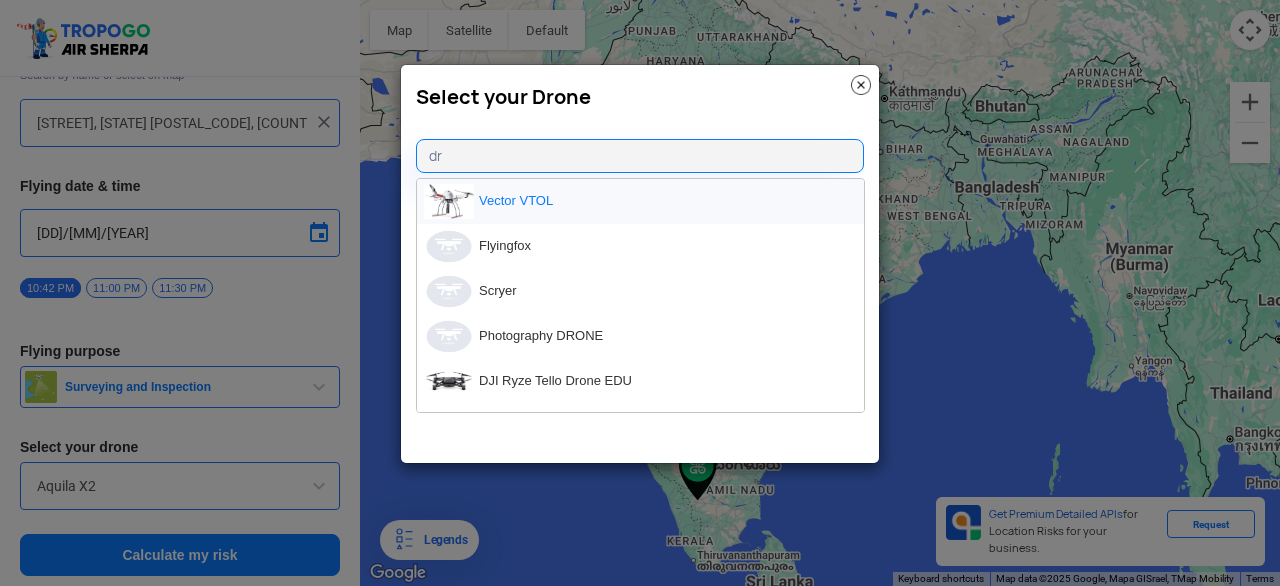 click on "Vector VTOL" 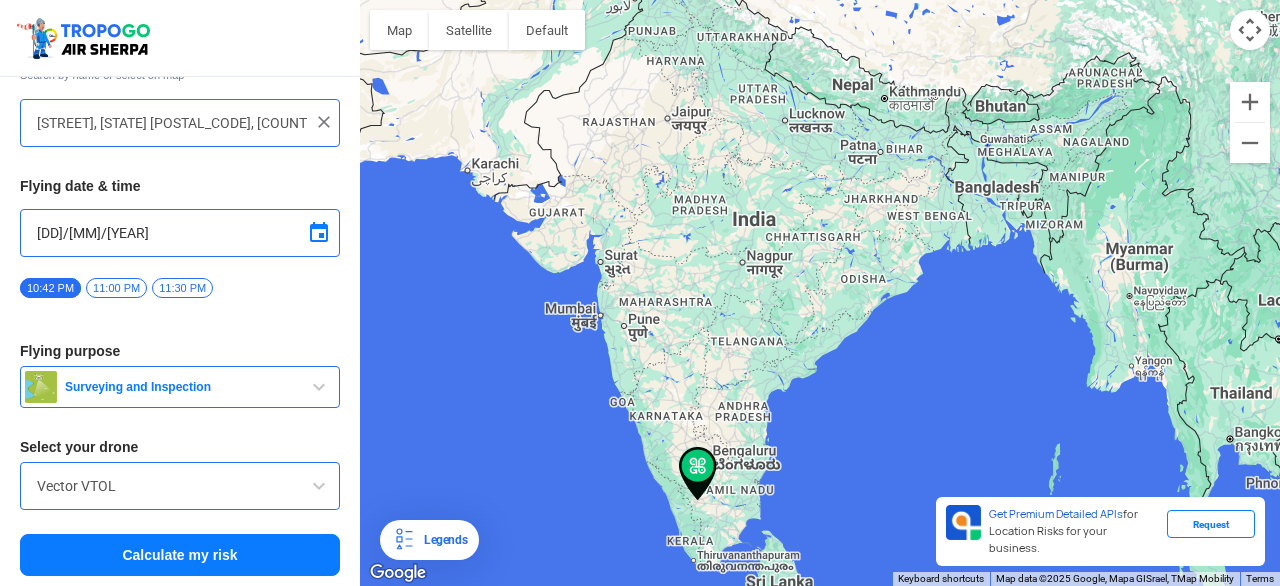 click on "Surveying and Inspection" at bounding box center [182, 387] 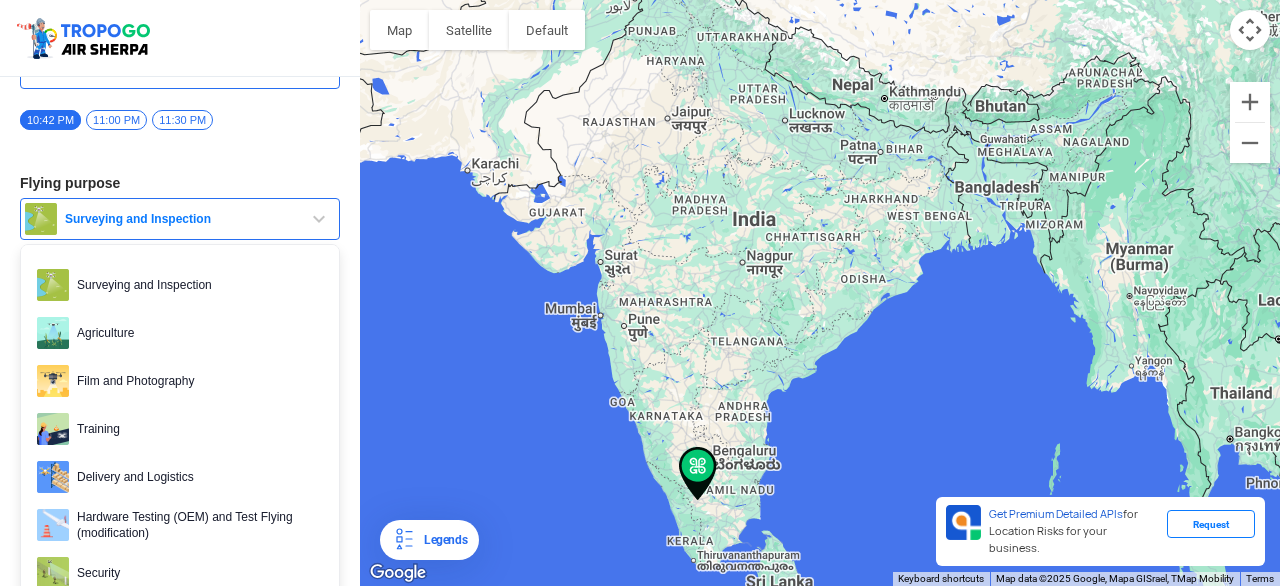 scroll, scrollTop: 283, scrollLeft: 0, axis: vertical 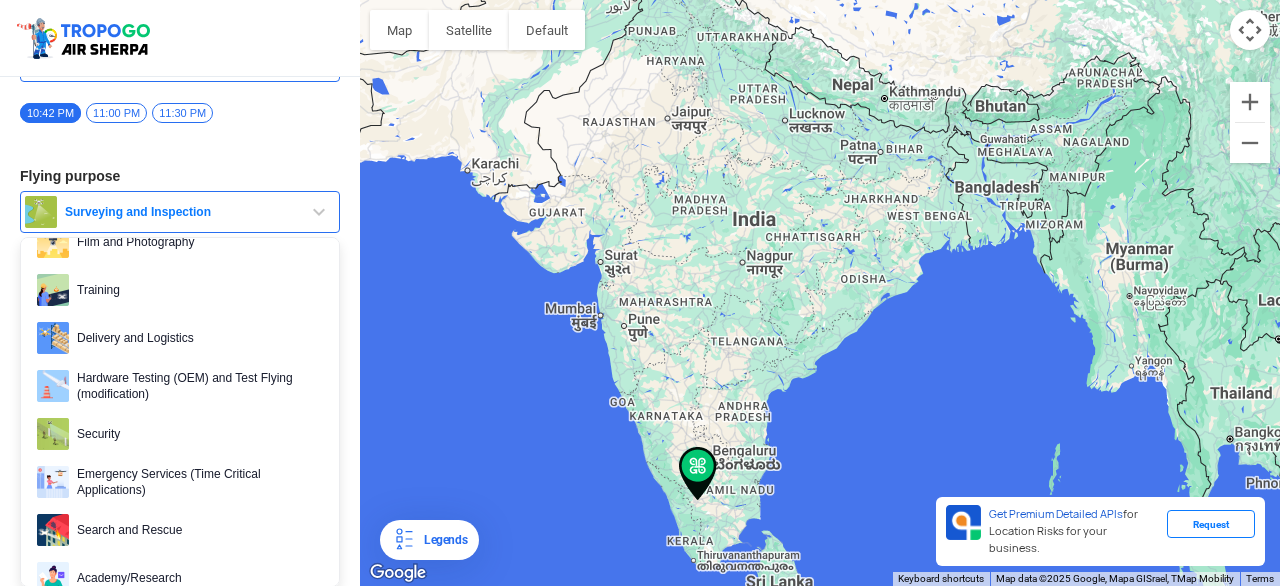 click at bounding box center [319, 212] 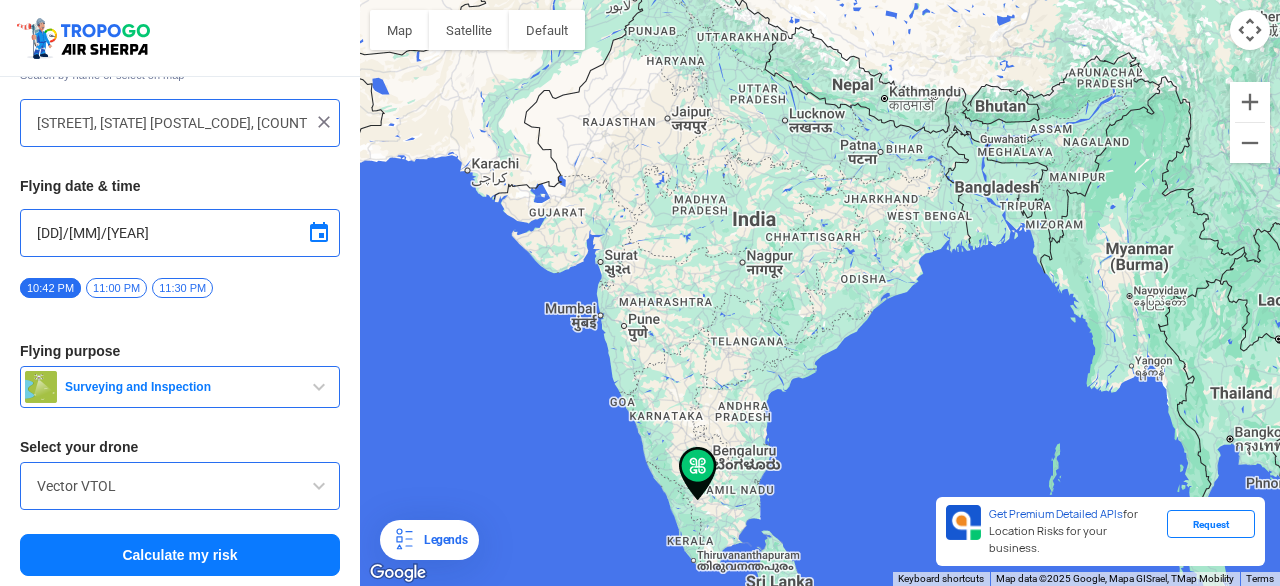 click on "Calculate my risk" at bounding box center [180, 555] 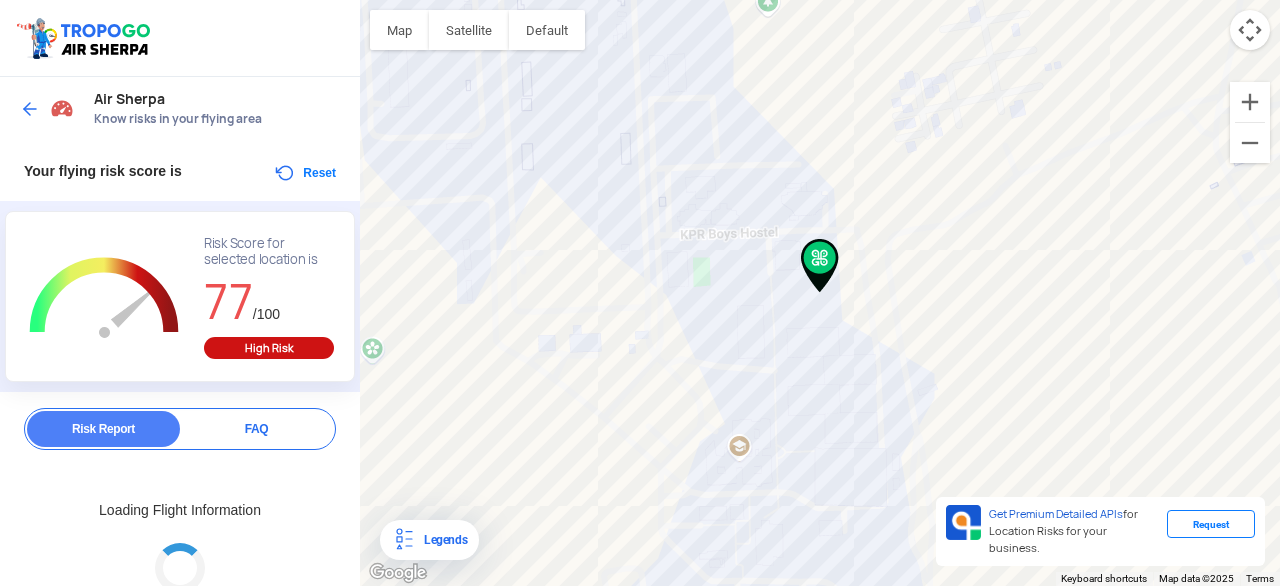 click on "Reset" at bounding box center [304, 173] 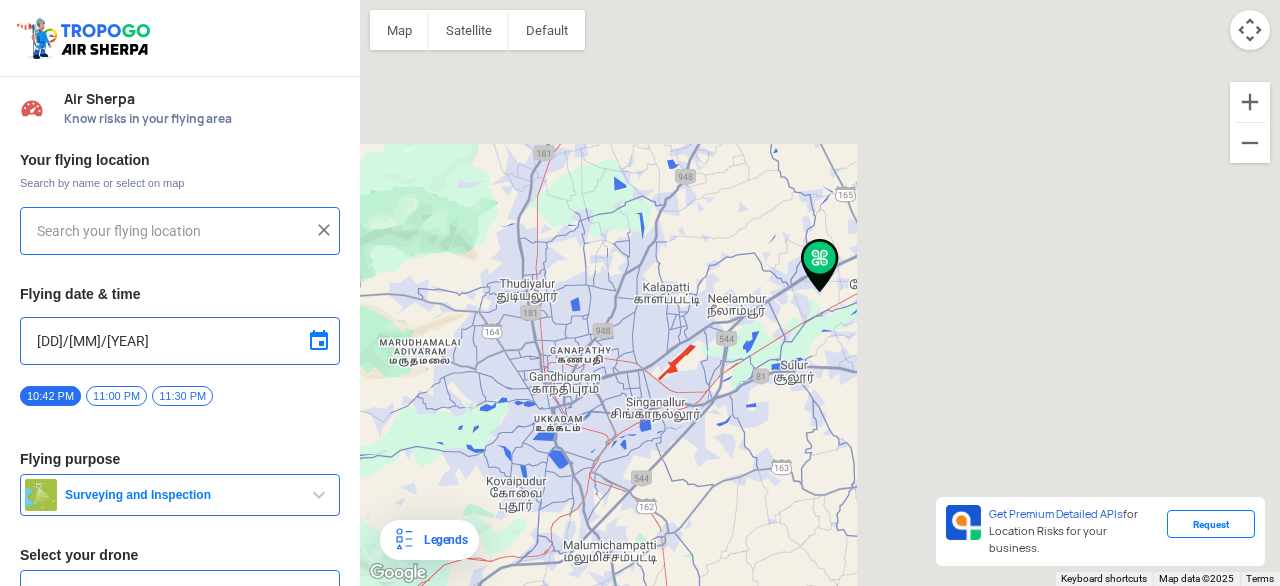 type on "[STREET], [STATE] [POSTAL_CODE], [COUNTRY]" 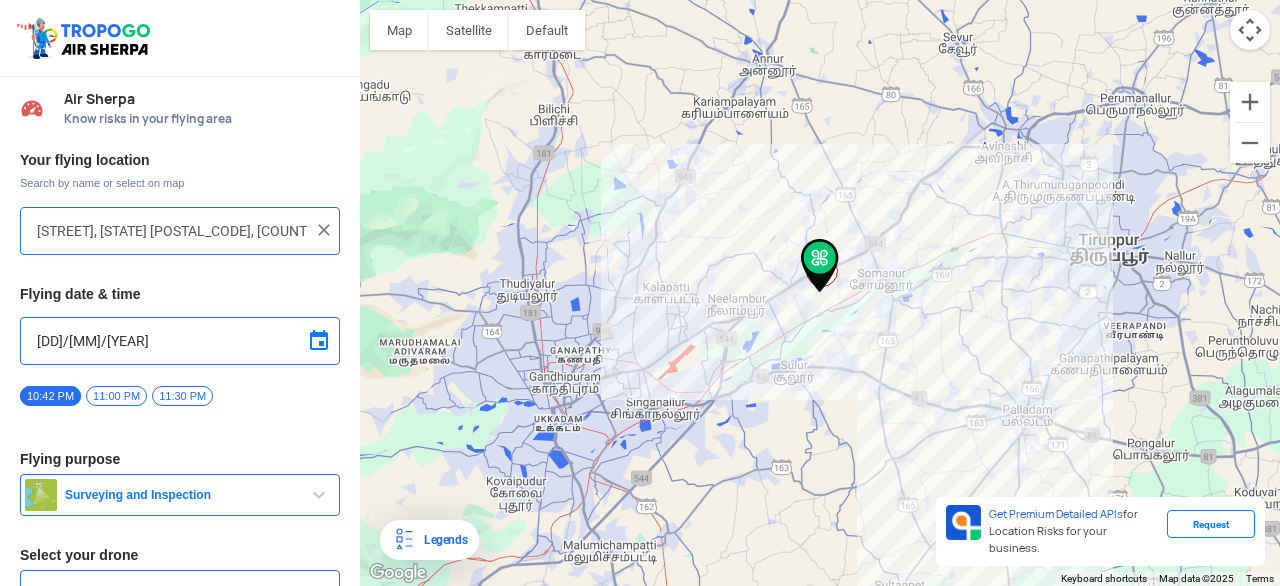 scroll, scrollTop: 108, scrollLeft: 0, axis: vertical 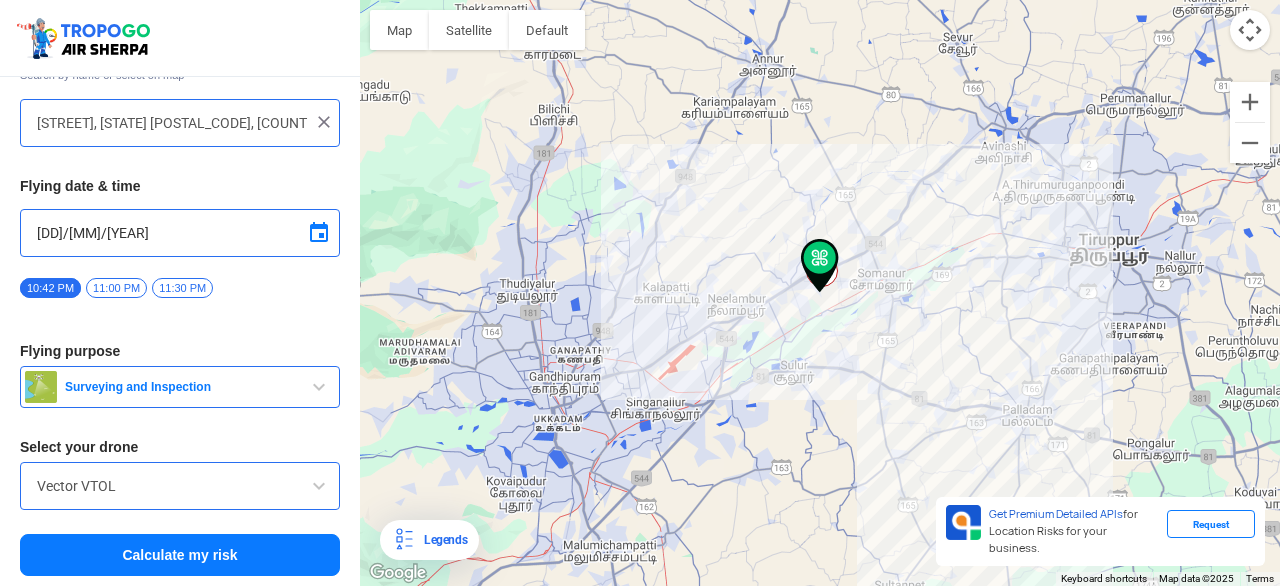 click on "Surveying and Inspection" at bounding box center [180, 387] 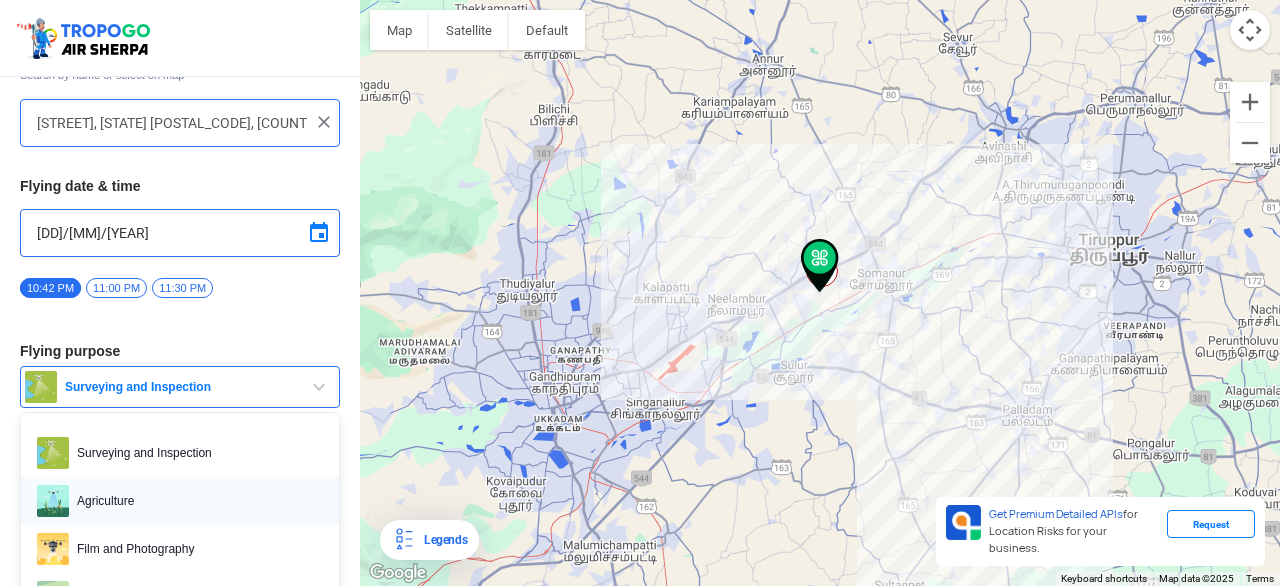 click on "Agriculture" at bounding box center (196, 501) 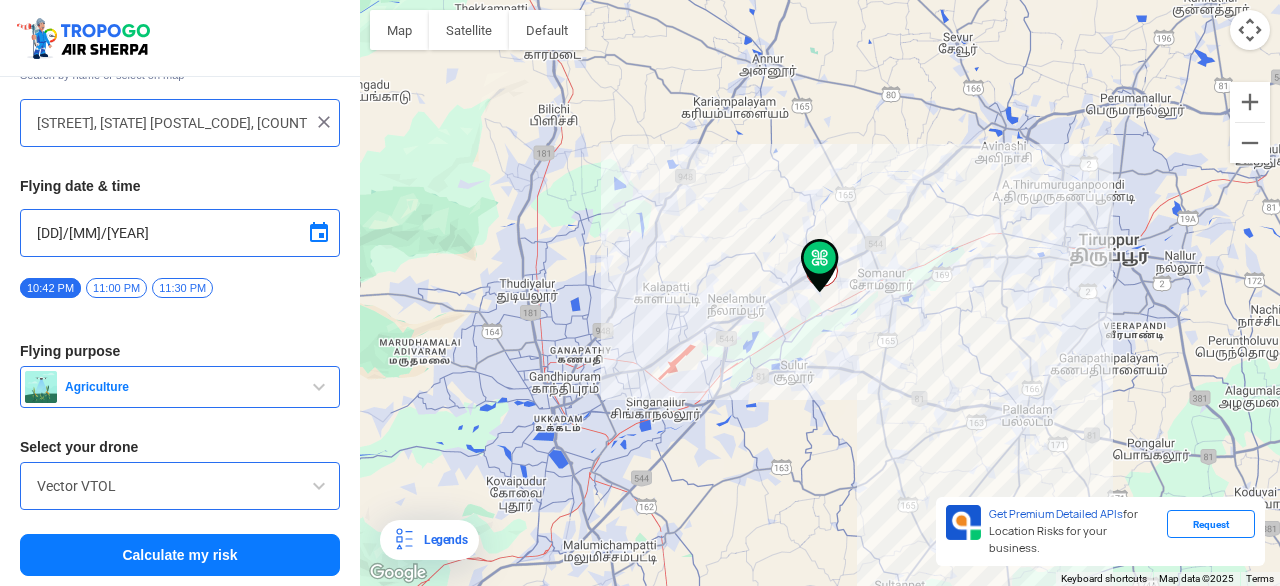 click on "Calculate my risk" at bounding box center (180, 555) 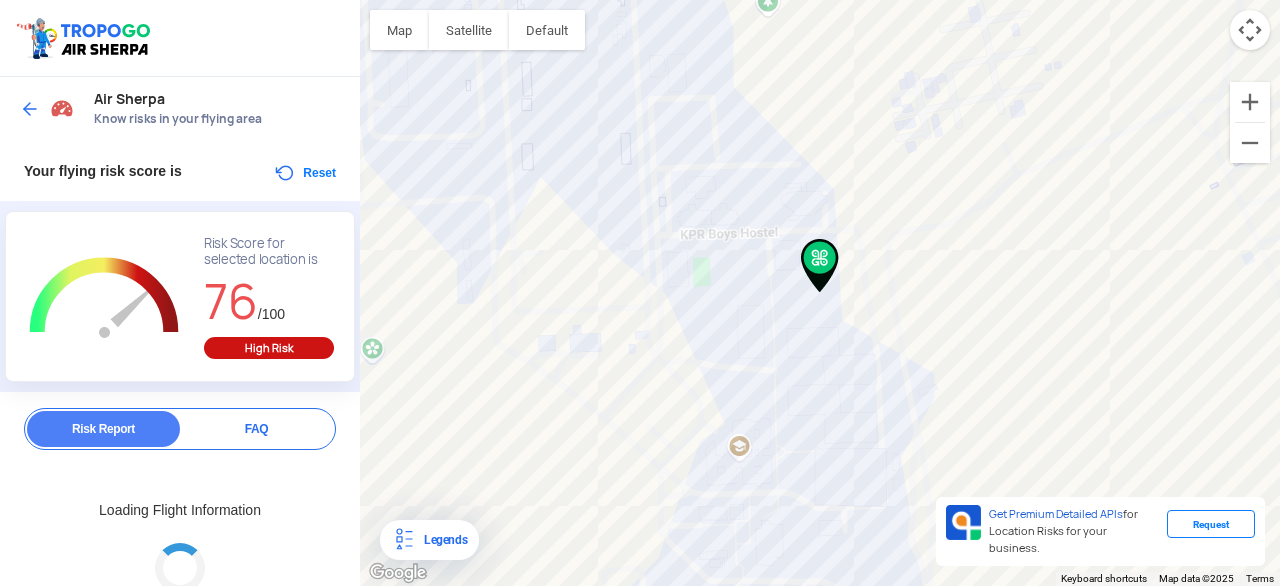 click on "Reset" at bounding box center (304, 173) 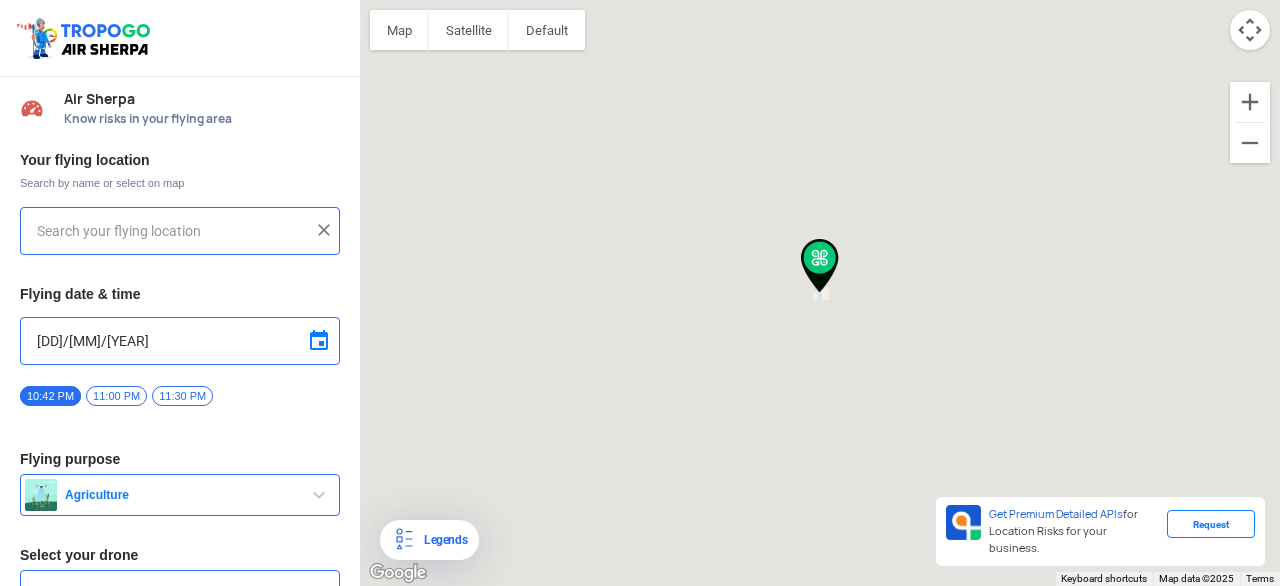 type on "[STREET], [STATE] [POSTAL_CODE], [COUNTRY]" 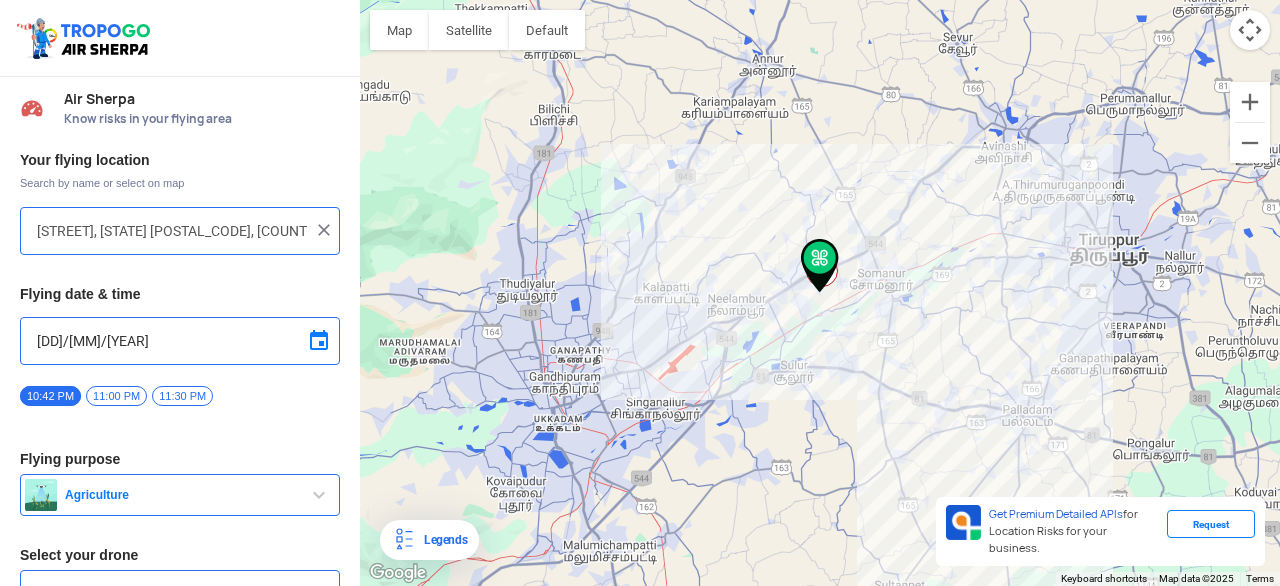 scroll, scrollTop: 108, scrollLeft: 0, axis: vertical 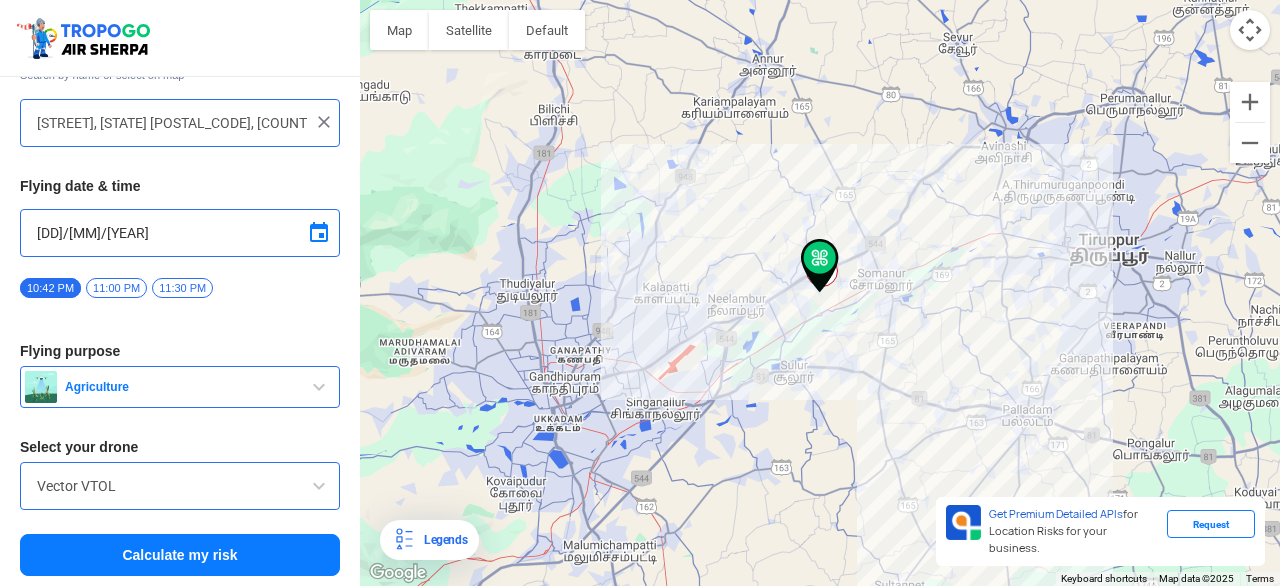 click on "Agriculture" at bounding box center [180, 387] 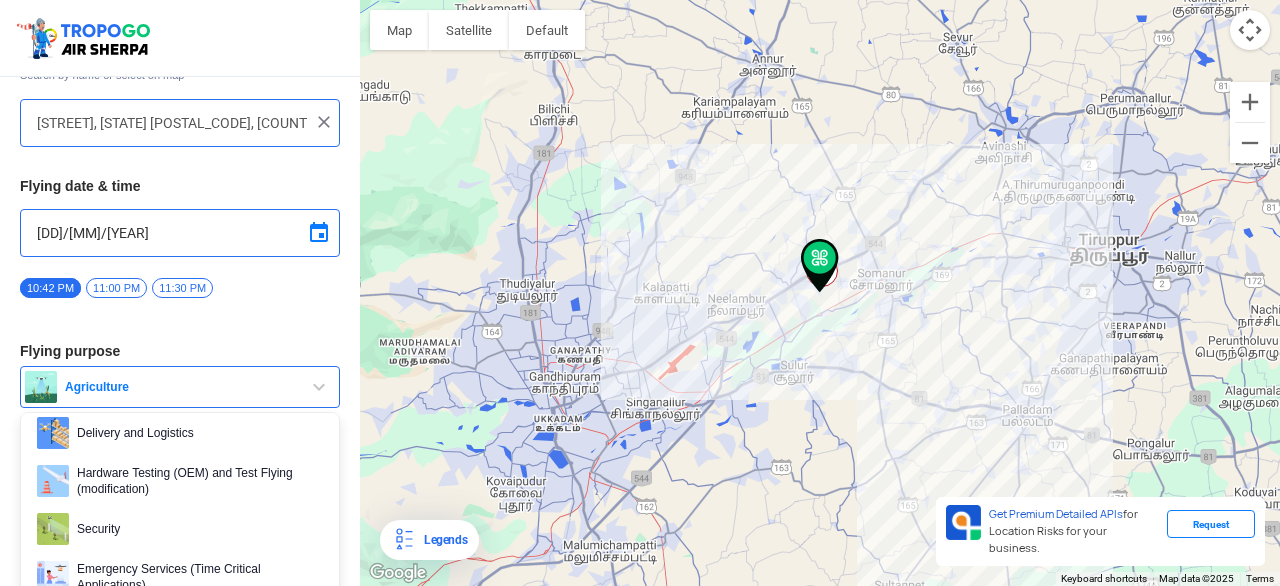 scroll, scrollTop: 307, scrollLeft: 0, axis: vertical 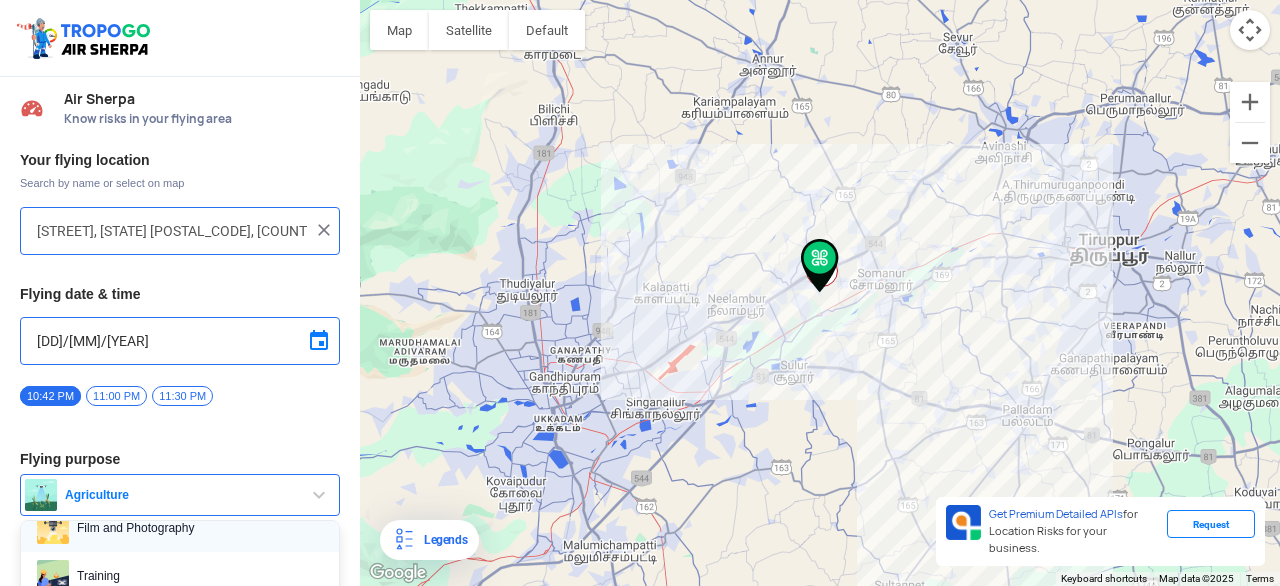 click on "Film and Photography" at bounding box center (180, 528) 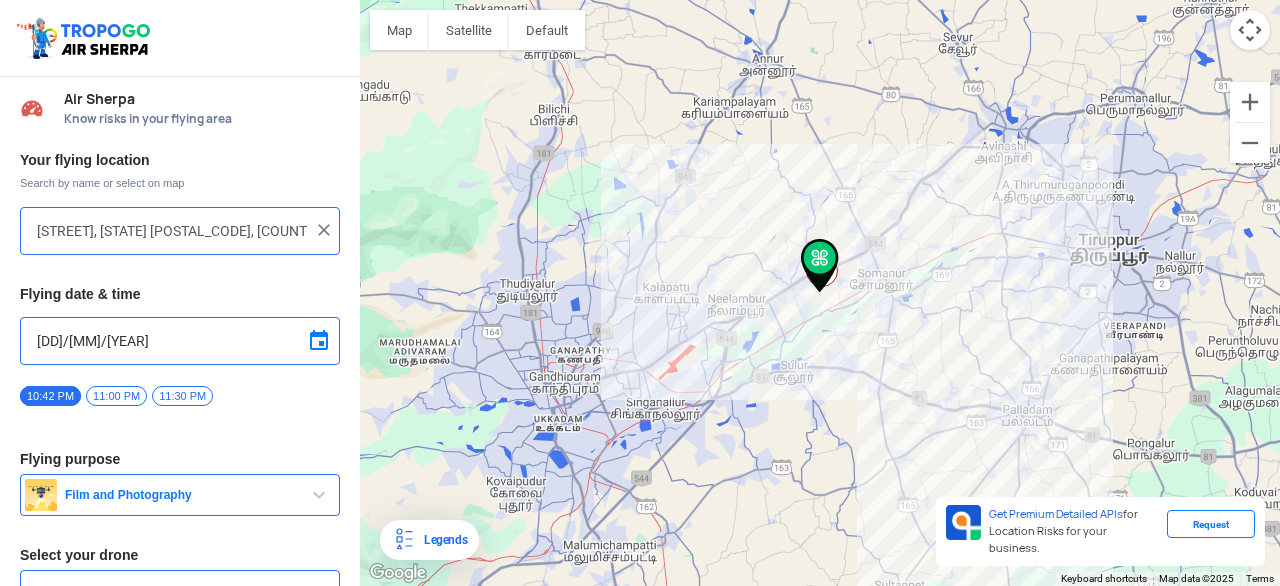 scroll, scrollTop: 108, scrollLeft: 0, axis: vertical 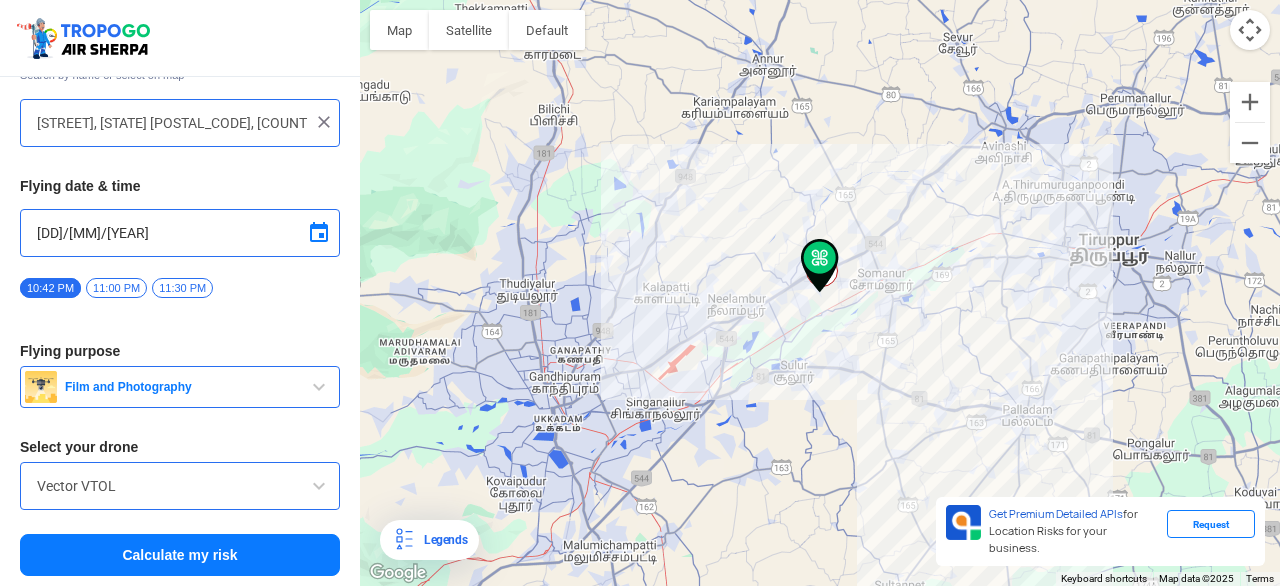 click on "Calculate my risk" at bounding box center [180, 555] 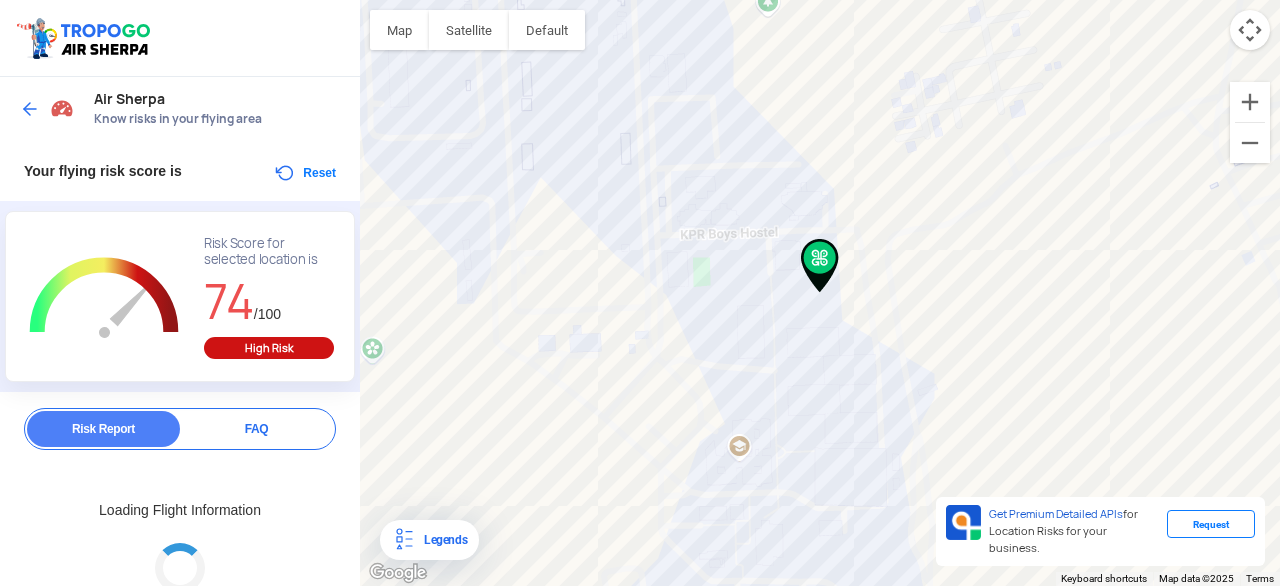 click on "Reset" at bounding box center [304, 173] 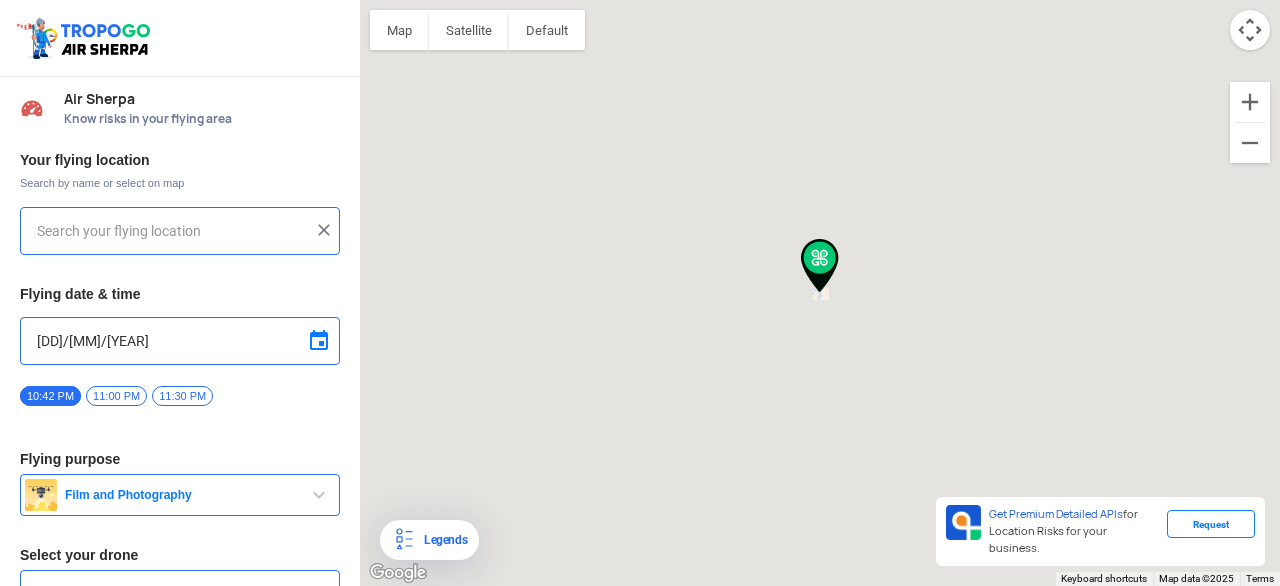 type on "[STREET], [STATE] [POSTAL_CODE], [COUNTRY]" 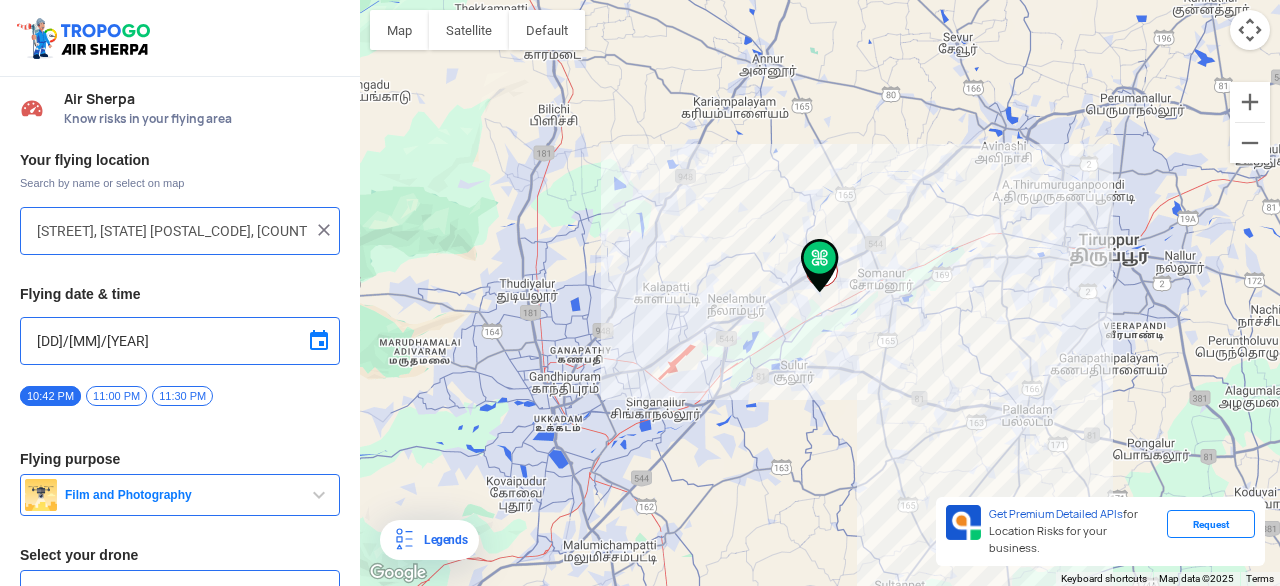 scroll, scrollTop: 108, scrollLeft: 0, axis: vertical 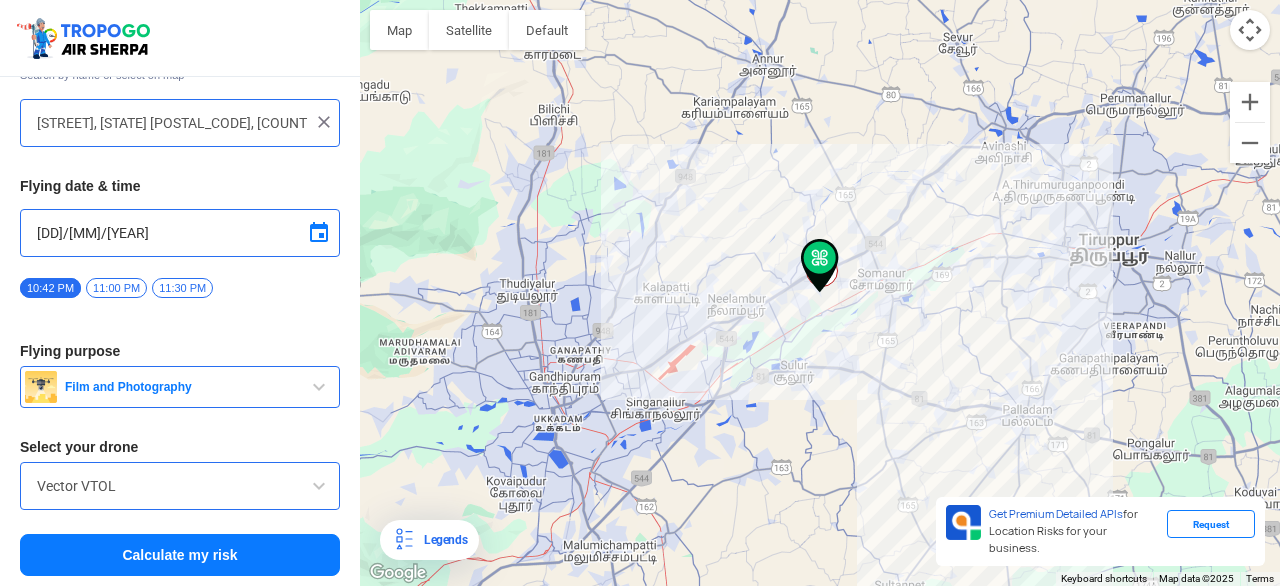 click on "Film and Photography" at bounding box center (180, 387) 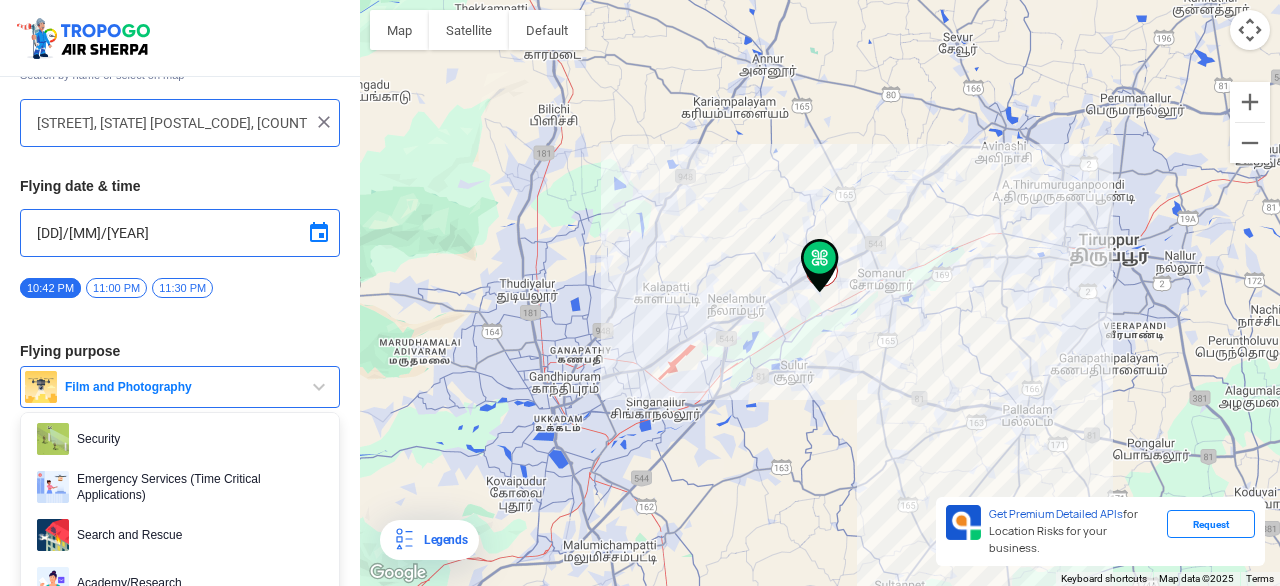 scroll, scrollTop: 307, scrollLeft: 0, axis: vertical 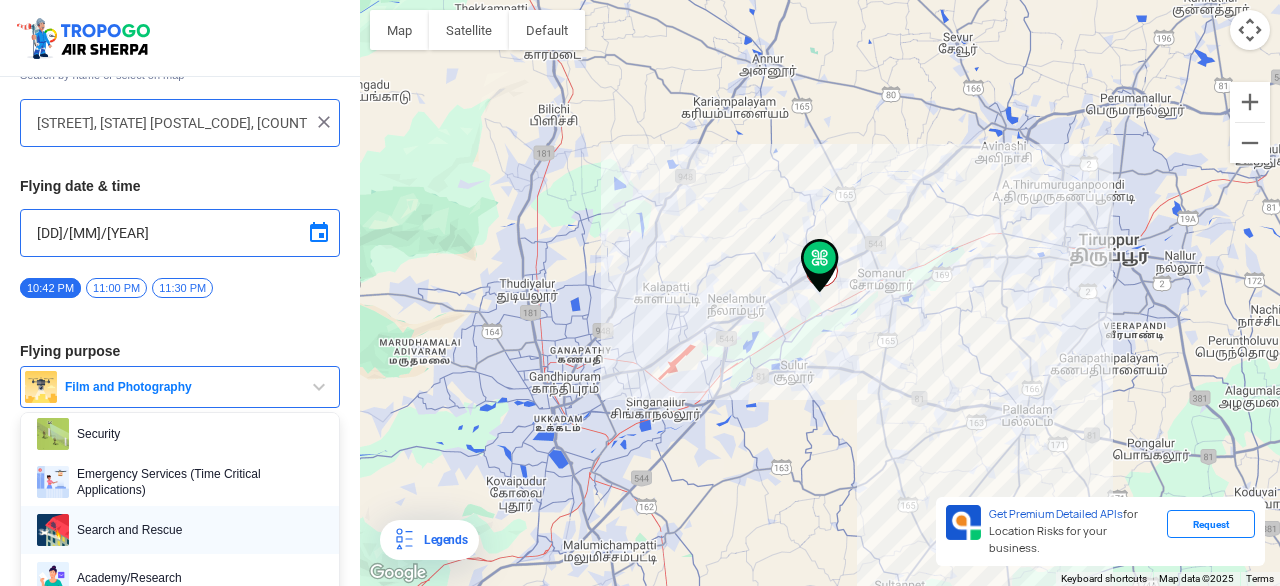 click on "Search and Rescue" at bounding box center [196, 530] 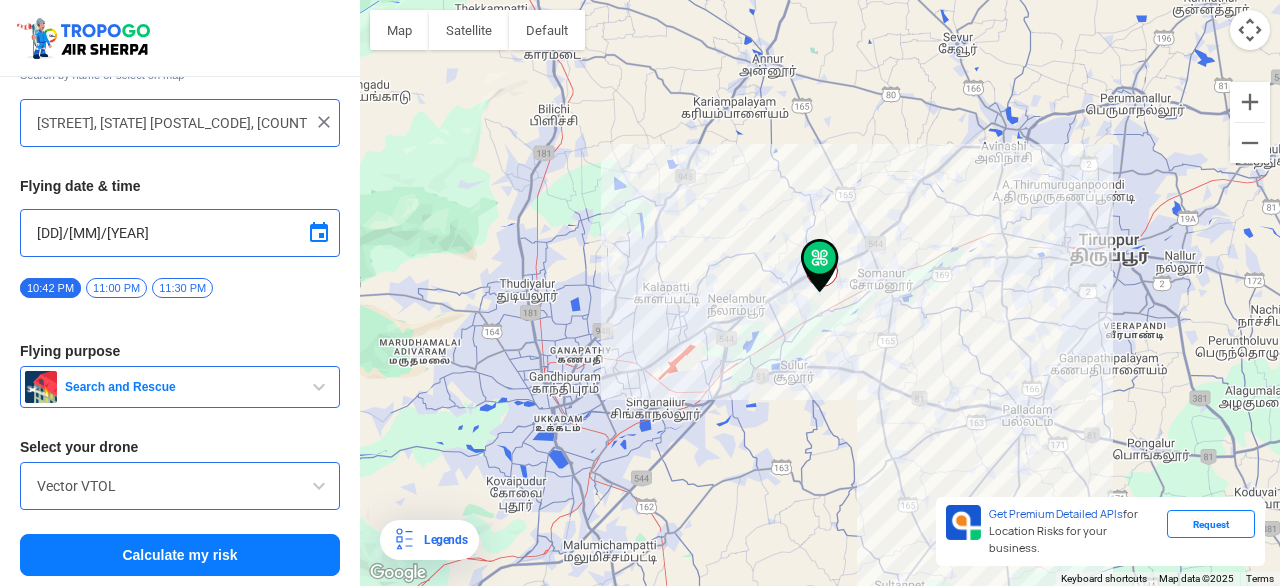 click on "Calculate my risk" at bounding box center (180, 555) 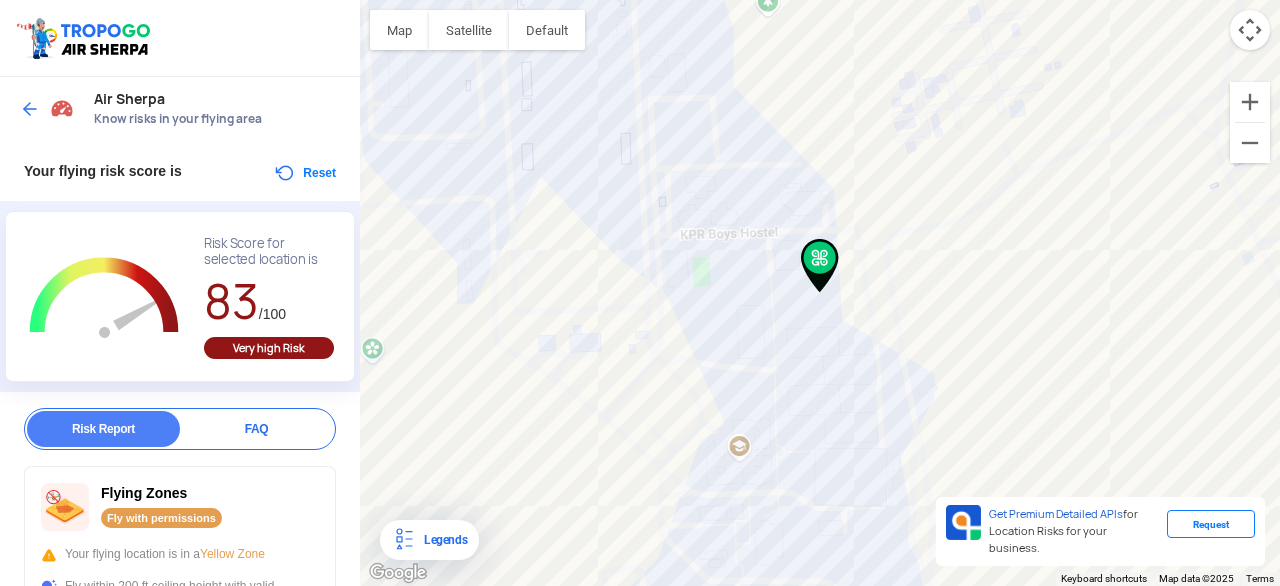 click on "Reset" at bounding box center [304, 173] 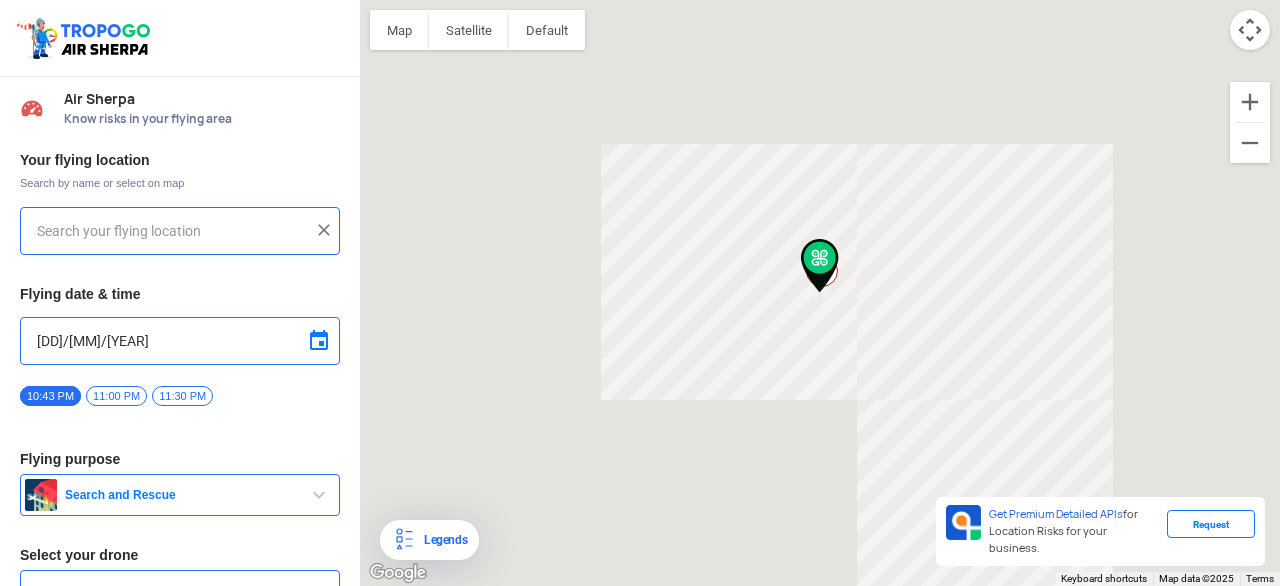type on "[STREET], [STATE] [POSTAL_CODE], [COUNTRY]" 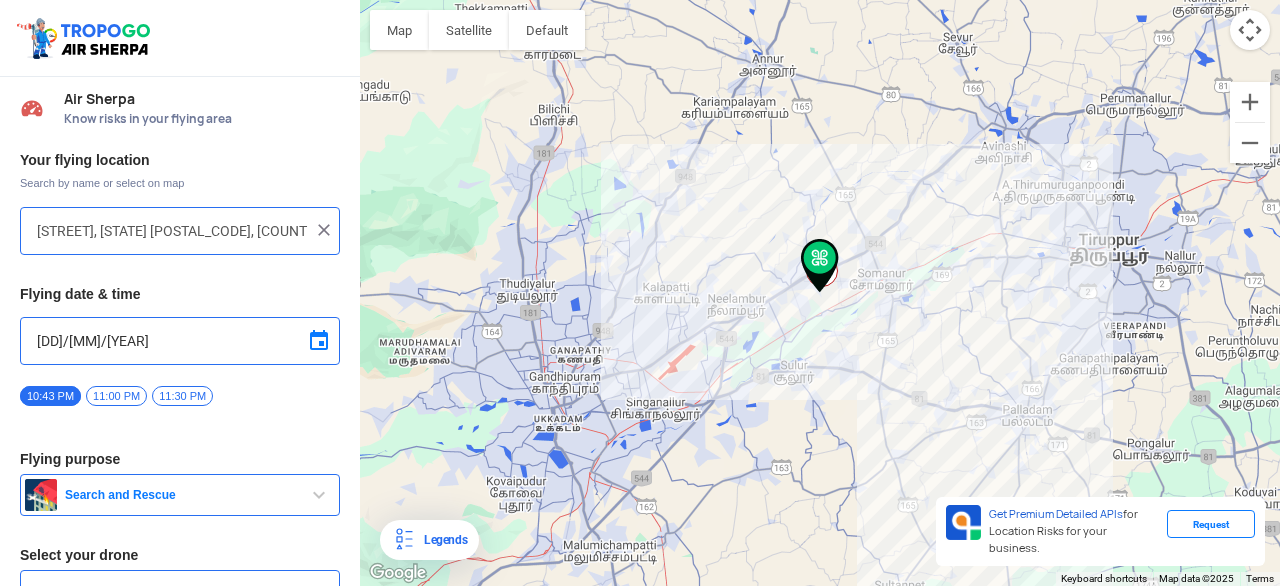 scroll, scrollTop: 108, scrollLeft: 0, axis: vertical 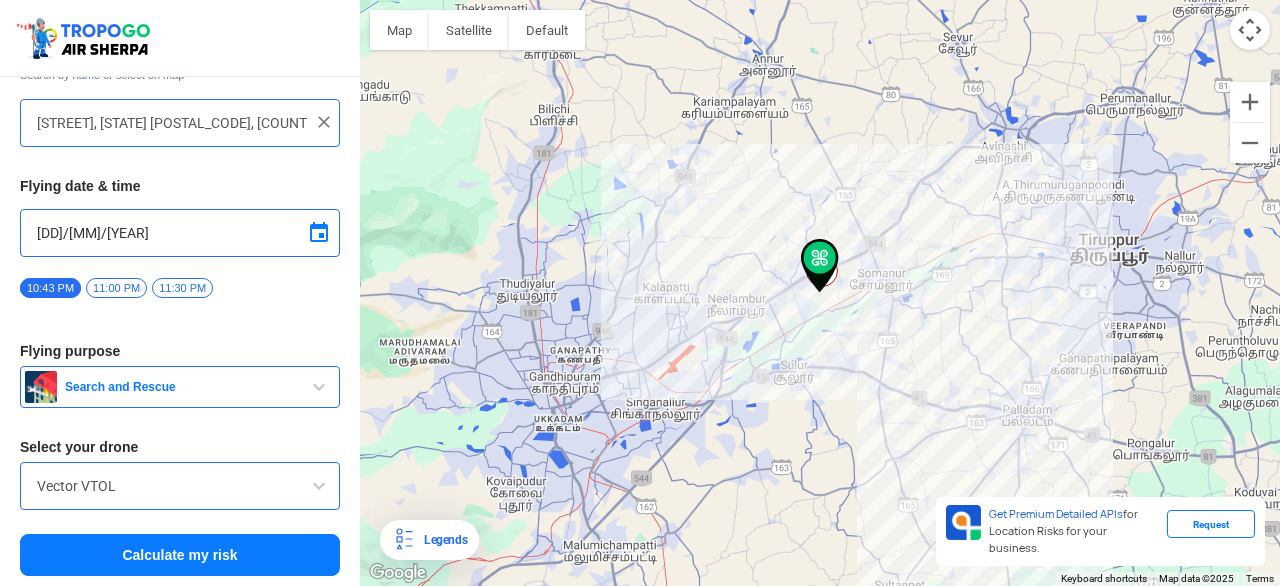 click on "[DD]/[MM]/[YEAR]" at bounding box center [180, 233] 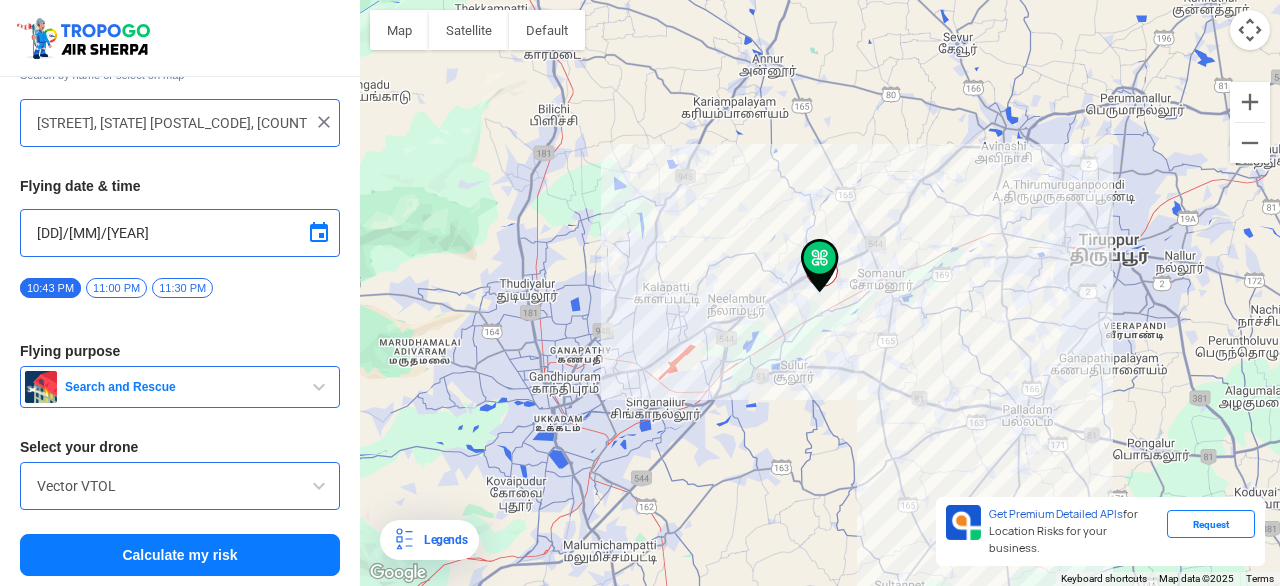 click on "[DD]/[MM]/[YEAR]" at bounding box center (180, 233) 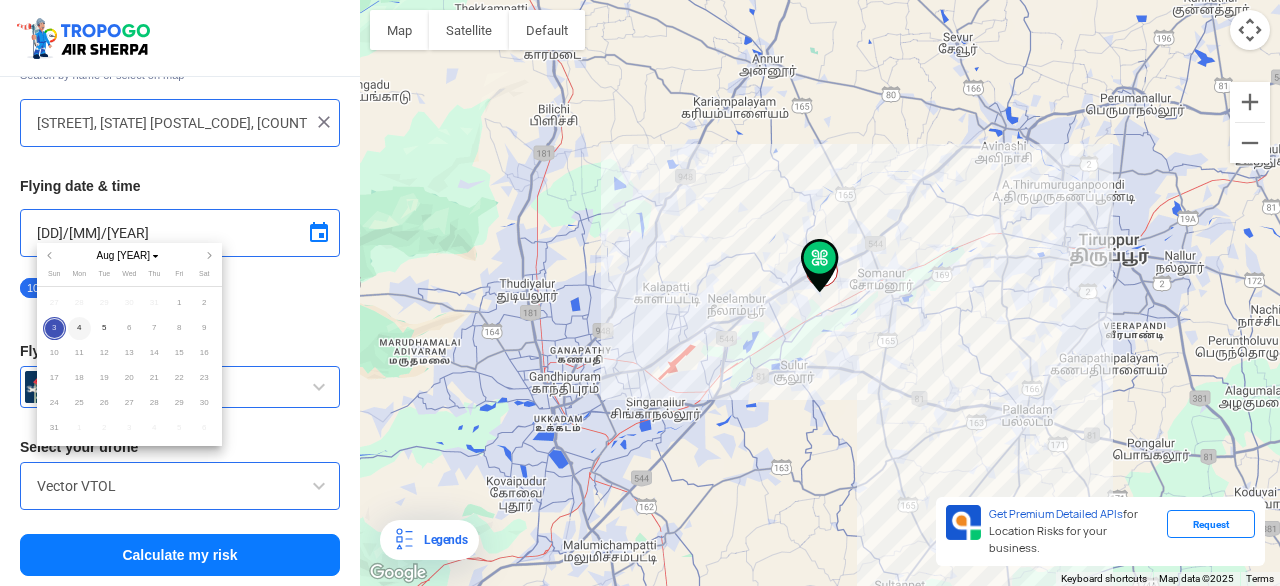 click on "4" at bounding box center (79, 328) 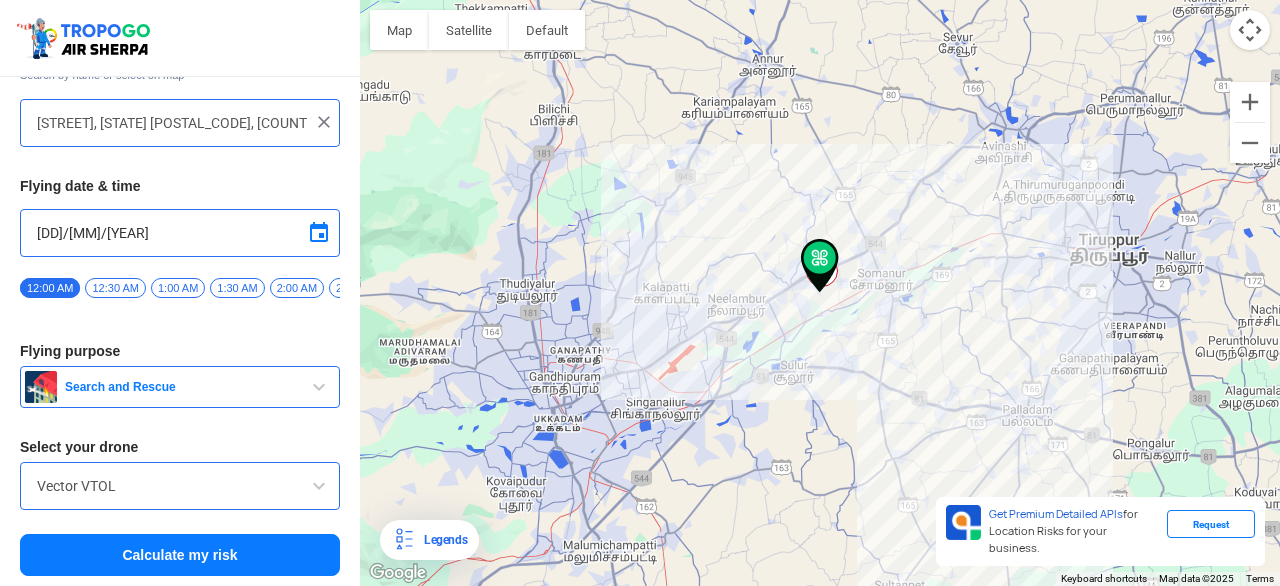 click on "Calculate my risk" at bounding box center [180, 555] 